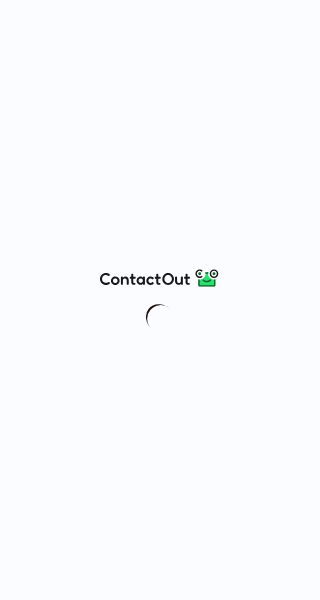 scroll, scrollTop: 0, scrollLeft: 0, axis: both 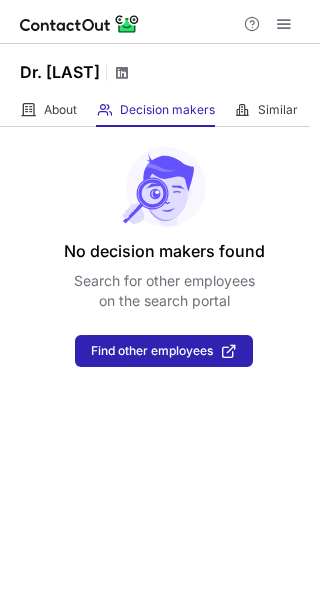 click at bounding box center (122, 73) 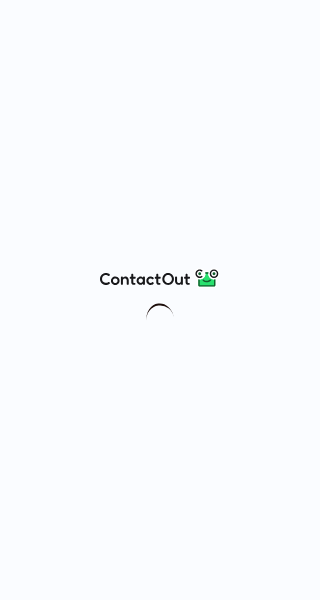 scroll, scrollTop: 0, scrollLeft: 0, axis: both 